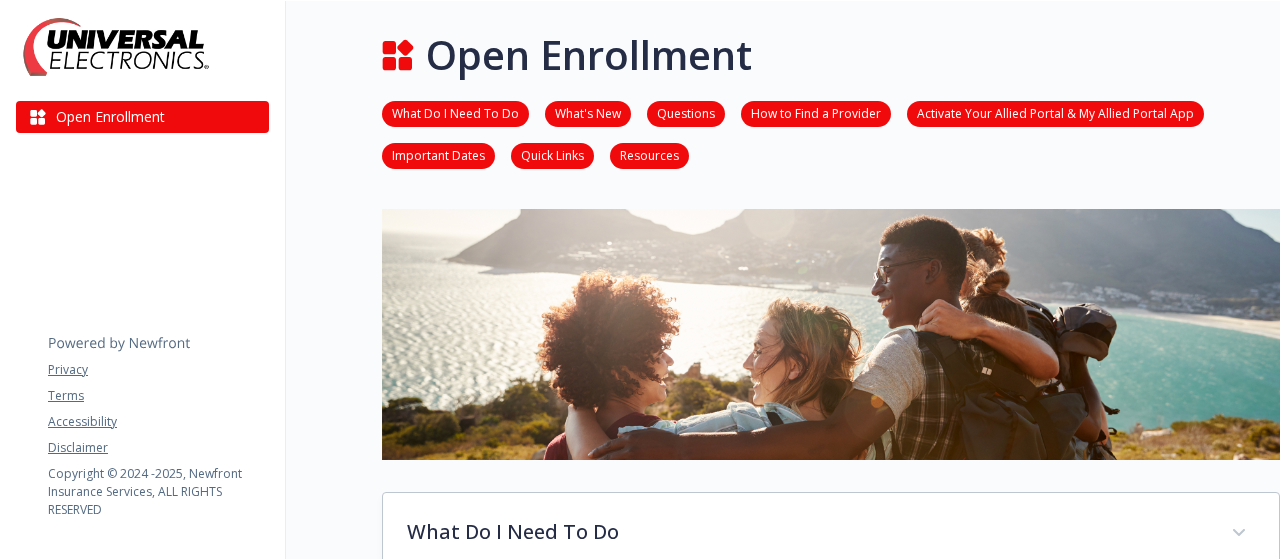 scroll, scrollTop: 0, scrollLeft: 0, axis: both 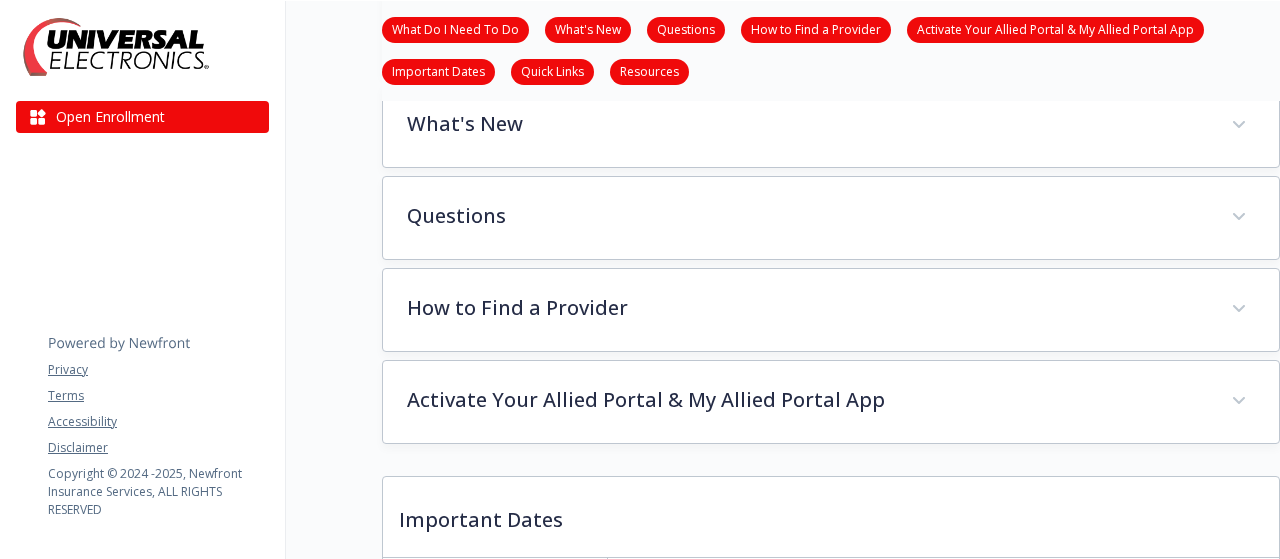 click on "Resources" at bounding box center [649, 70] 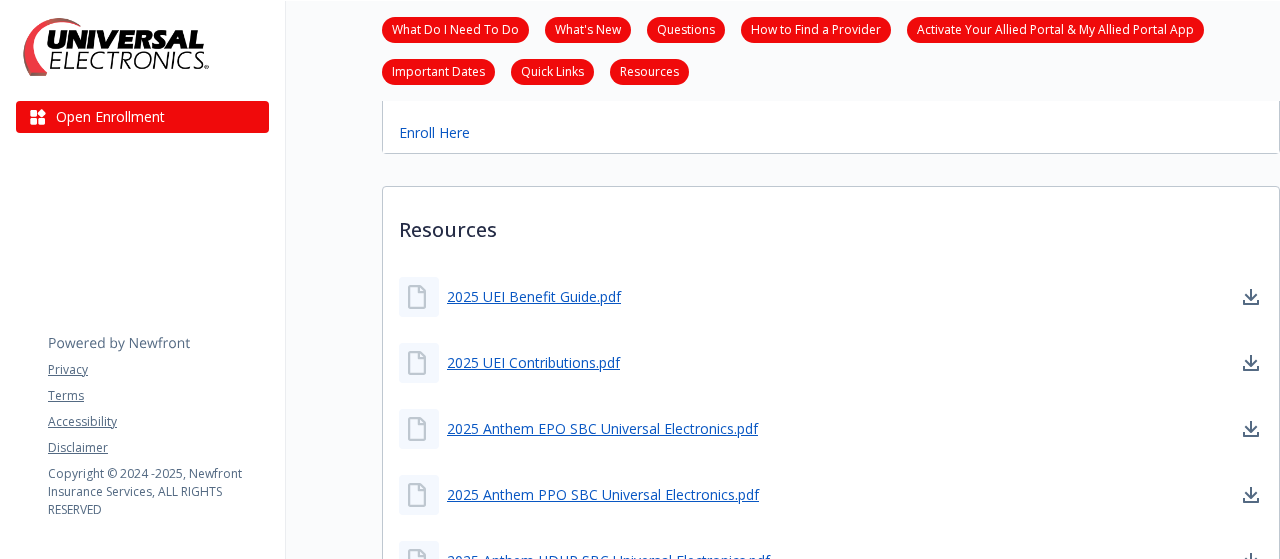 scroll, scrollTop: 1590, scrollLeft: 15, axis: both 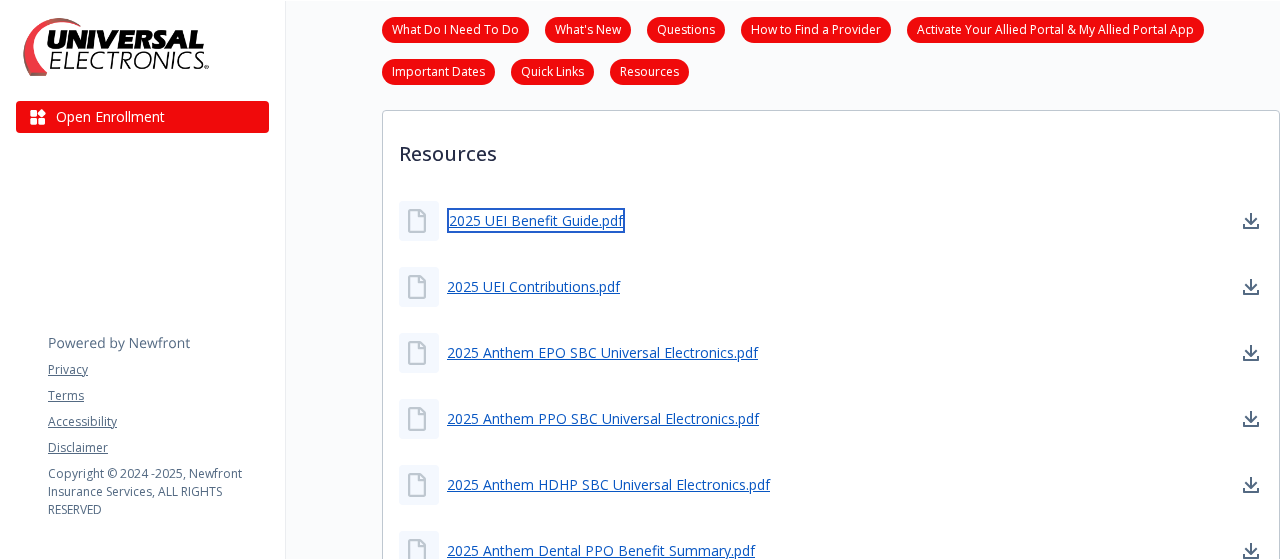 click on "2025 UEI Benefit Guide.pdf" at bounding box center [536, 220] 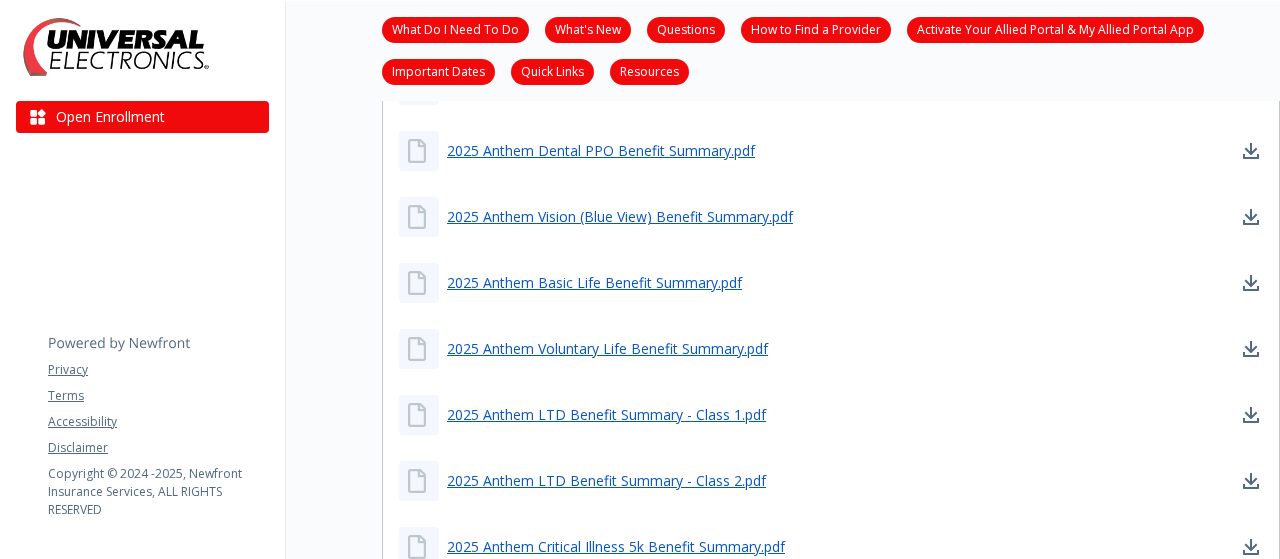 scroll, scrollTop: 1890, scrollLeft: 15, axis: both 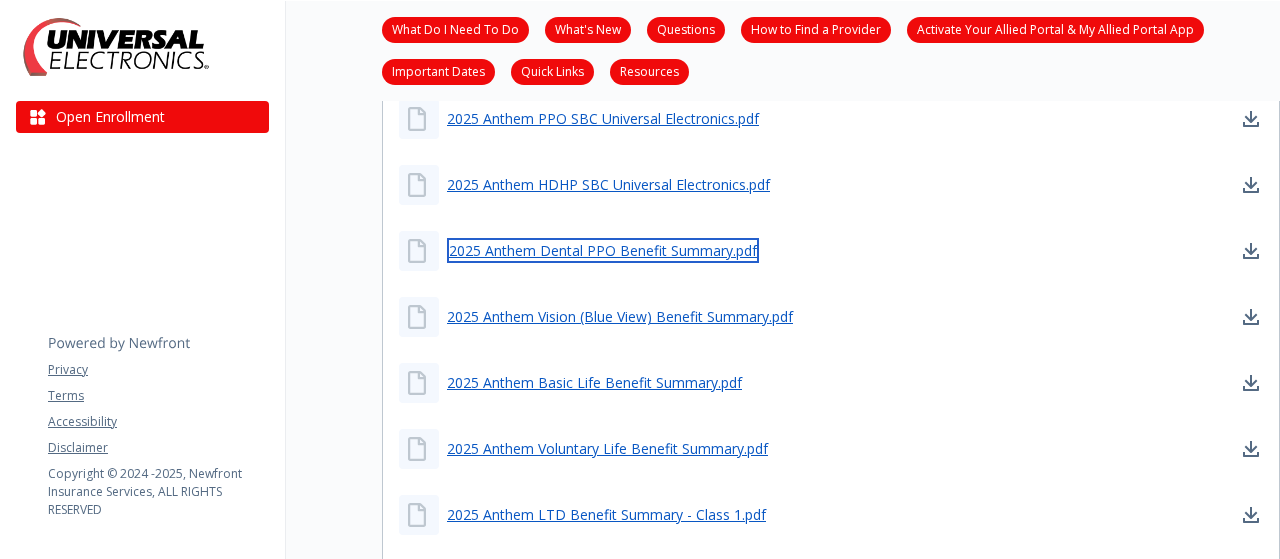 click on "2025 Anthem Dental PPO Benefit Summary.pdf" at bounding box center (603, 250) 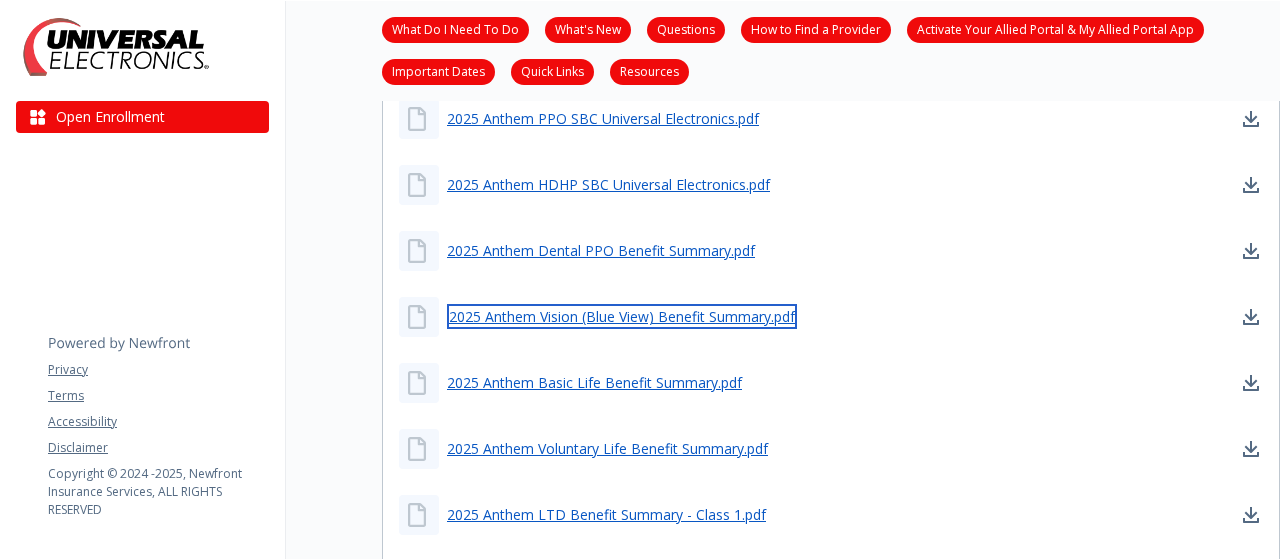 click on "2025 Anthem Vision (Blue View) Benefit Summary.pdf" at bounding box center [622, 316] 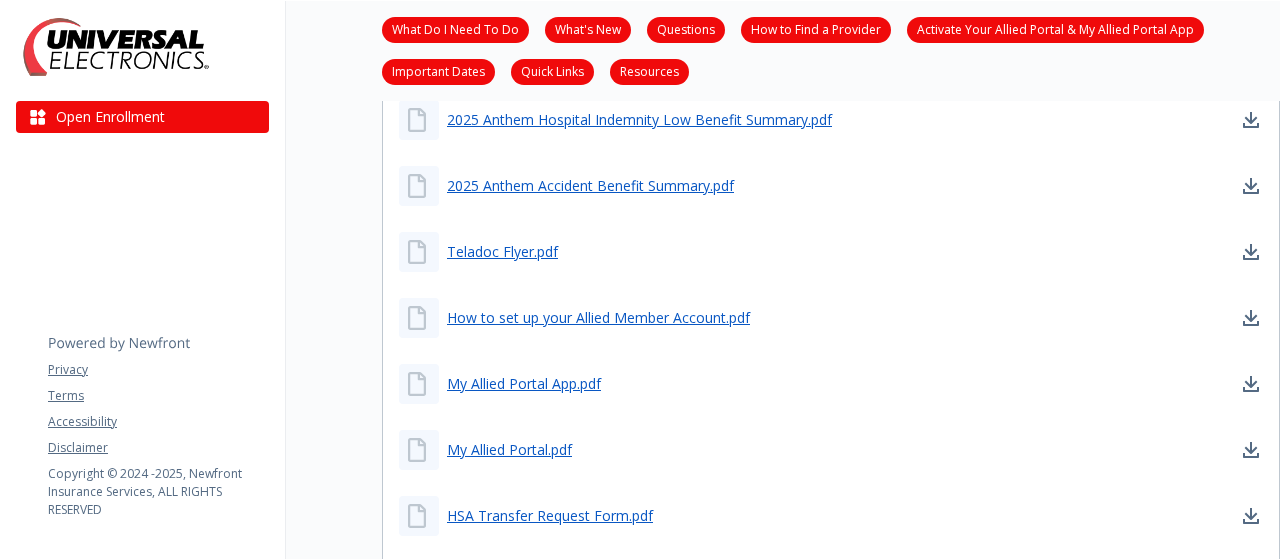 scroll, scrollTop: 2790, scrollLeft: 15, axis: both 